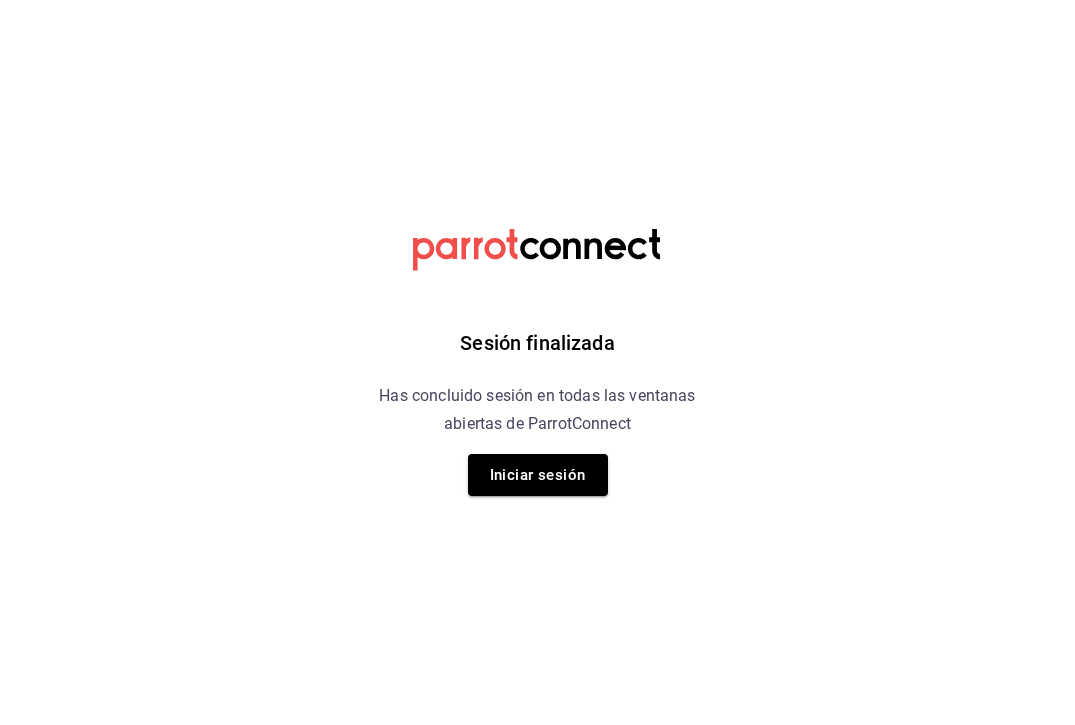 scroll, scrollTop: 0, scrollLeft: 0, axis: both 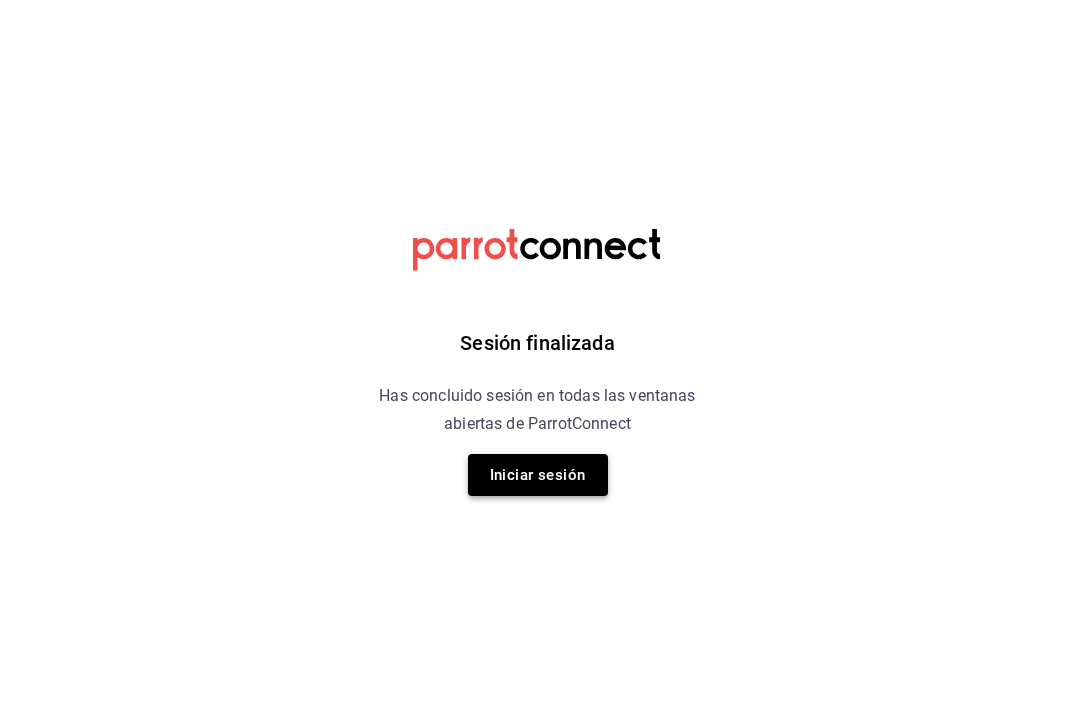 click on "Iniciar sesión" at bounding box center (538, 475) 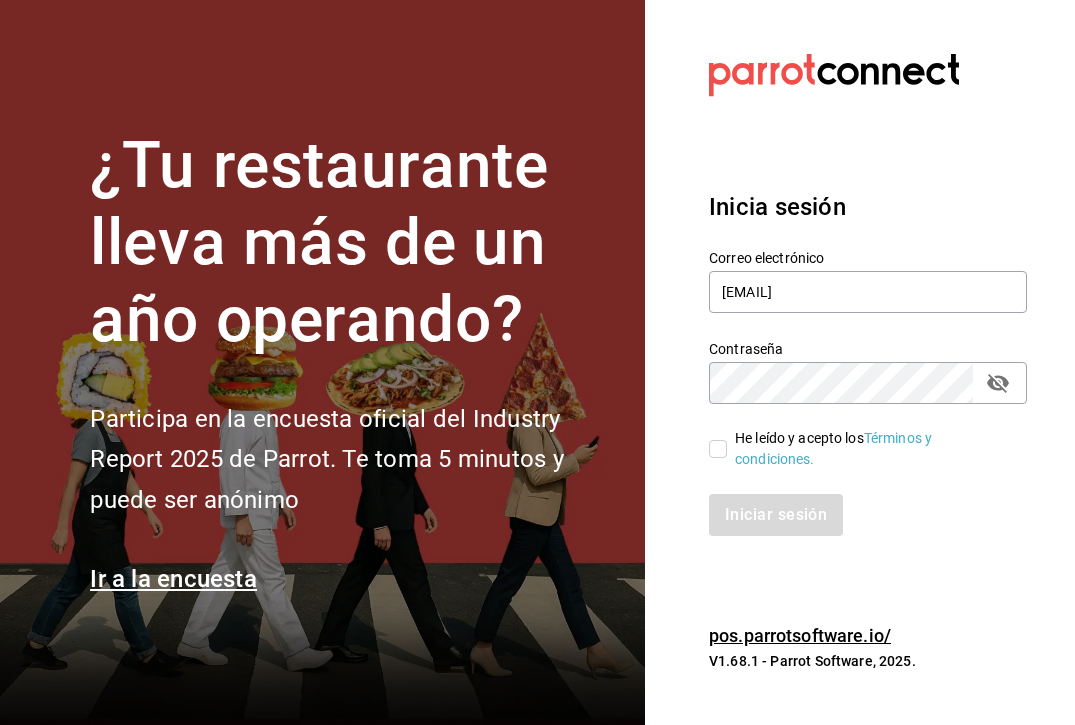 click on "He leído y acepto los  Términos y condiciones." at bounding box center (718, 449) 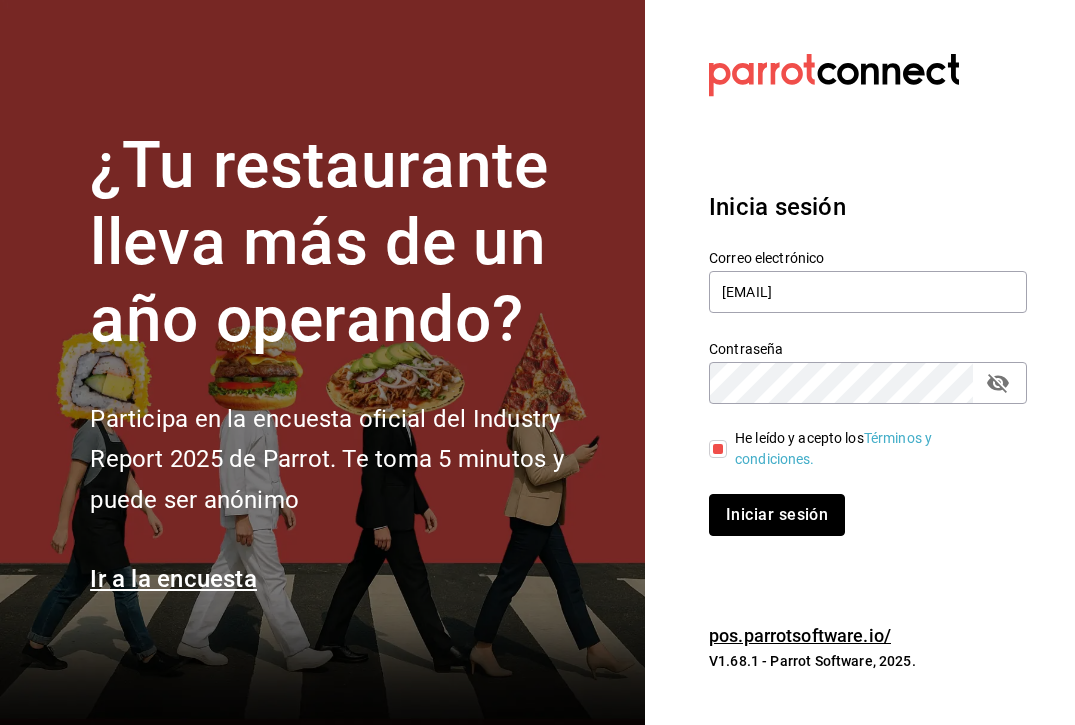 click on "Iniciar sesión" at bounding box center [777, 515] 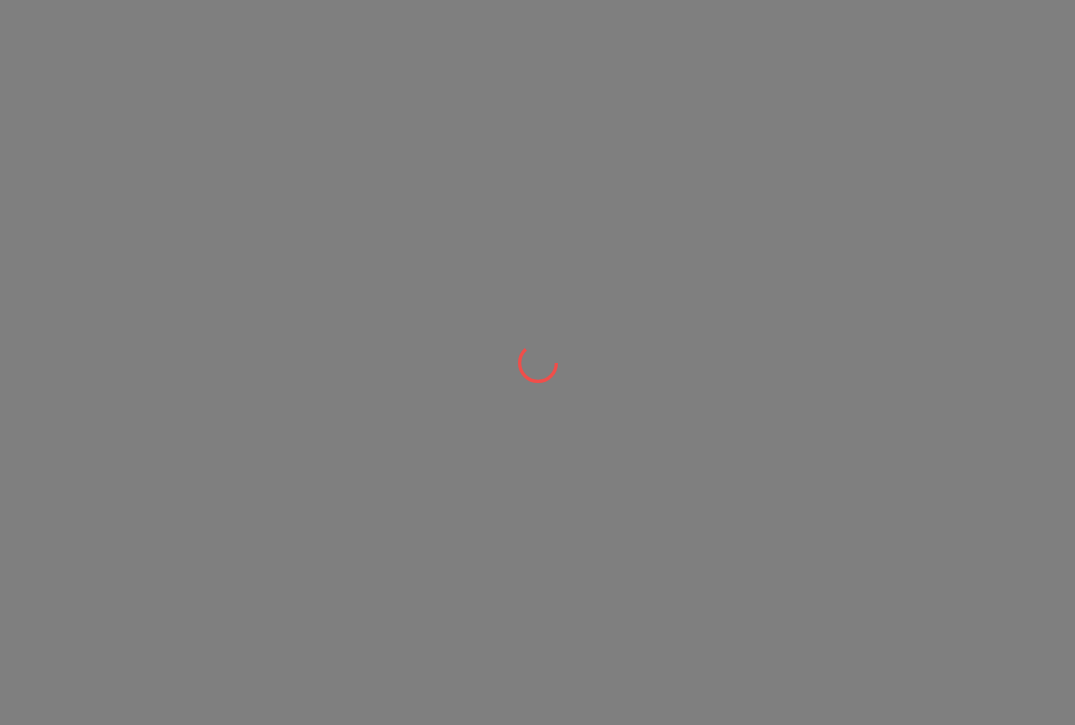 scroll, scrollTop: 0, scrollLeft: 0, axis: both 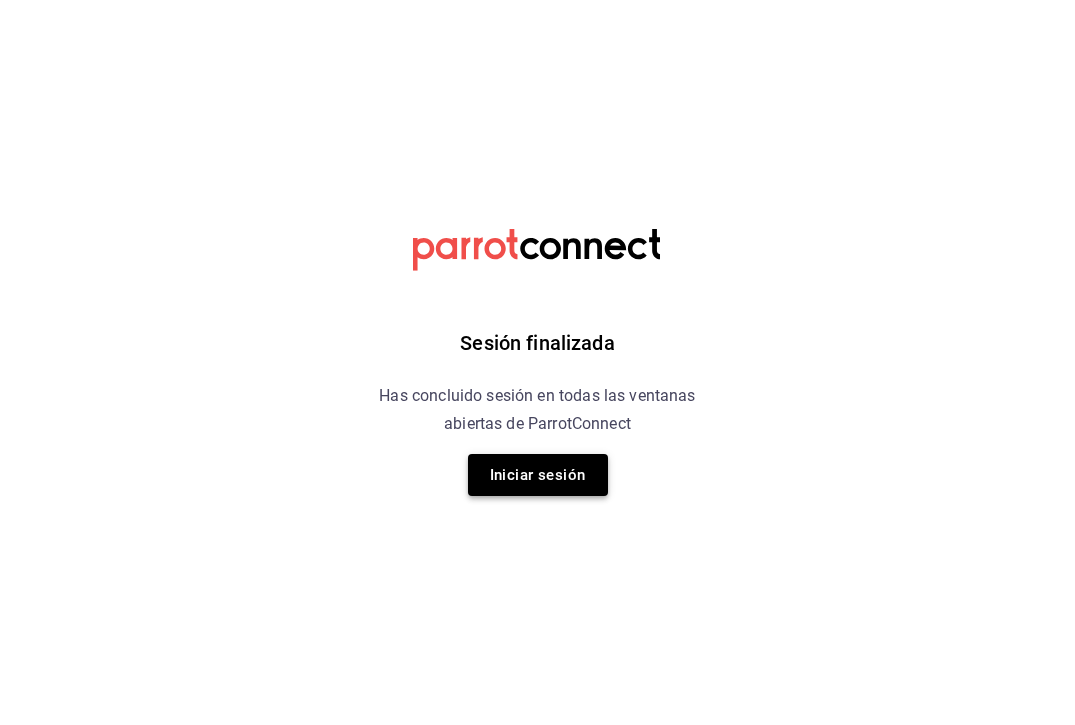 click on "Iniciar sesión" at bounding box center (538, 475) 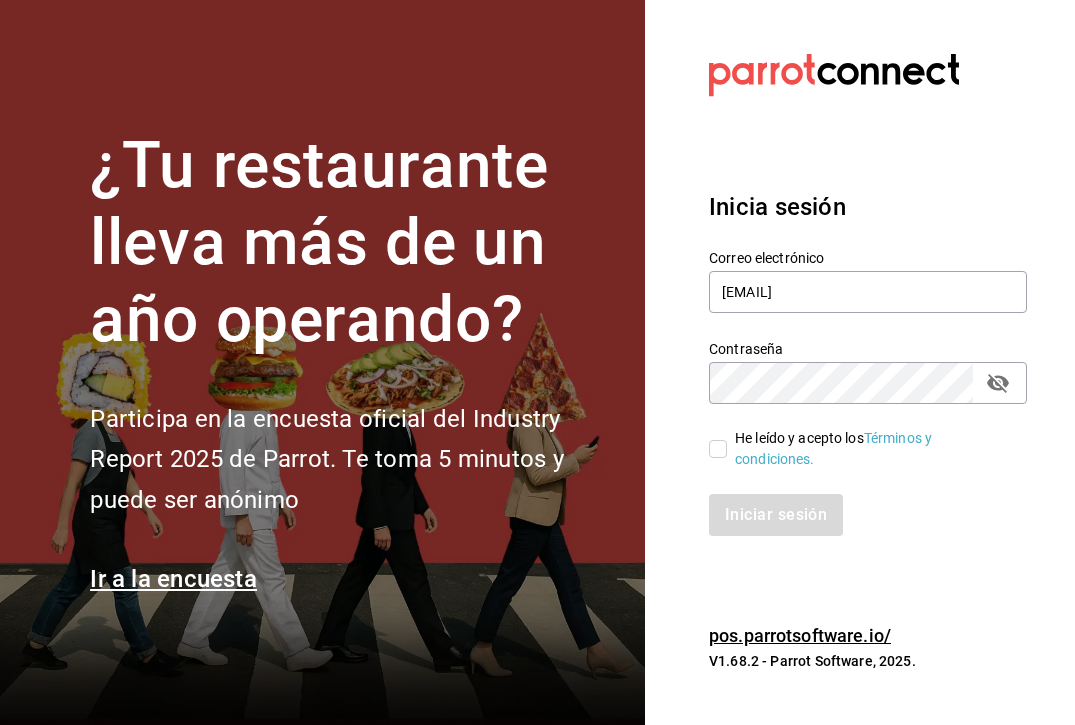 click on "He leído y acepto los  Términos y condiciones." at bounding box center (718, 449) 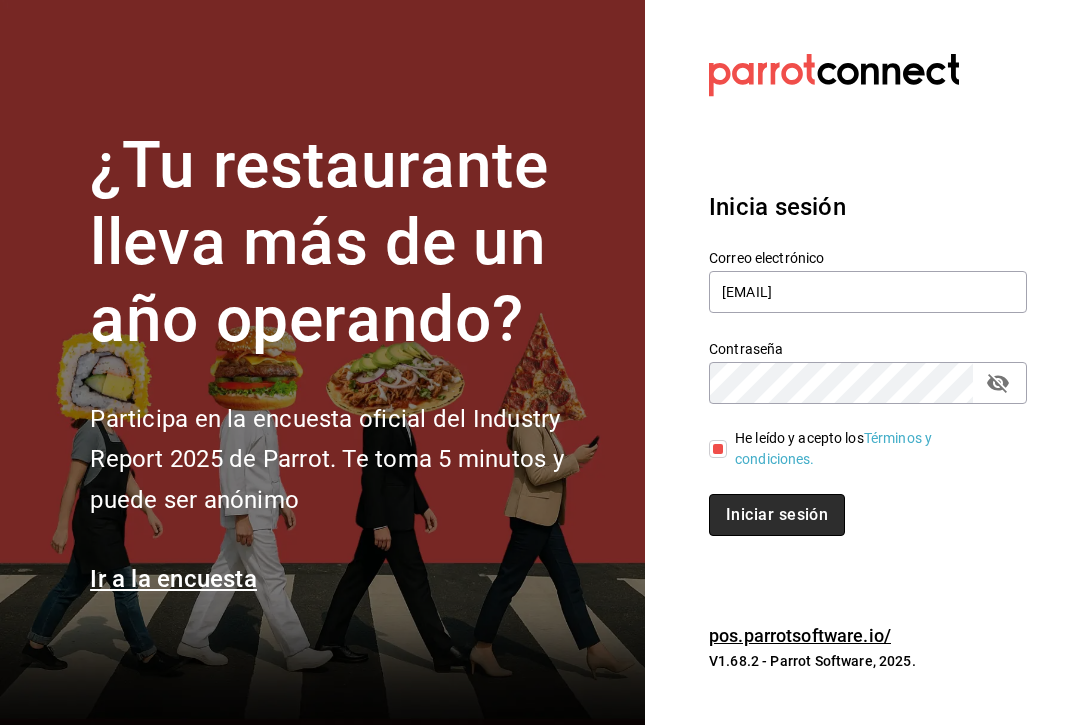 click on "Iniciar sesión" at bounding box center (777, 515) 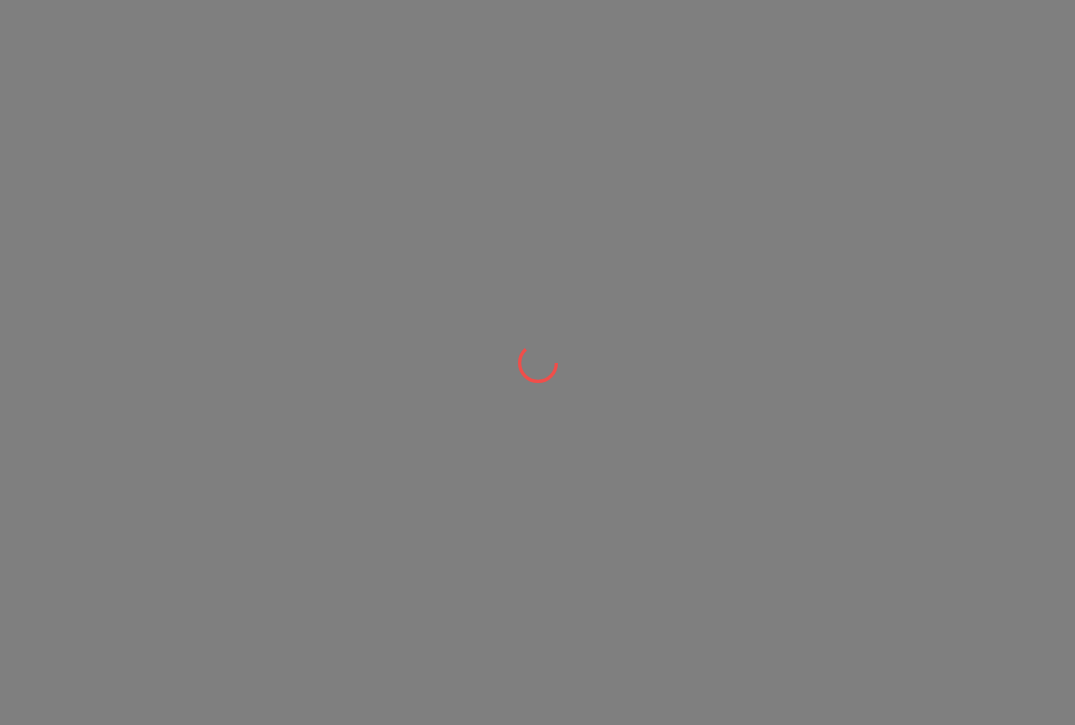 scroll, scrollTop: 0, scrollLeft: 0, axis: both 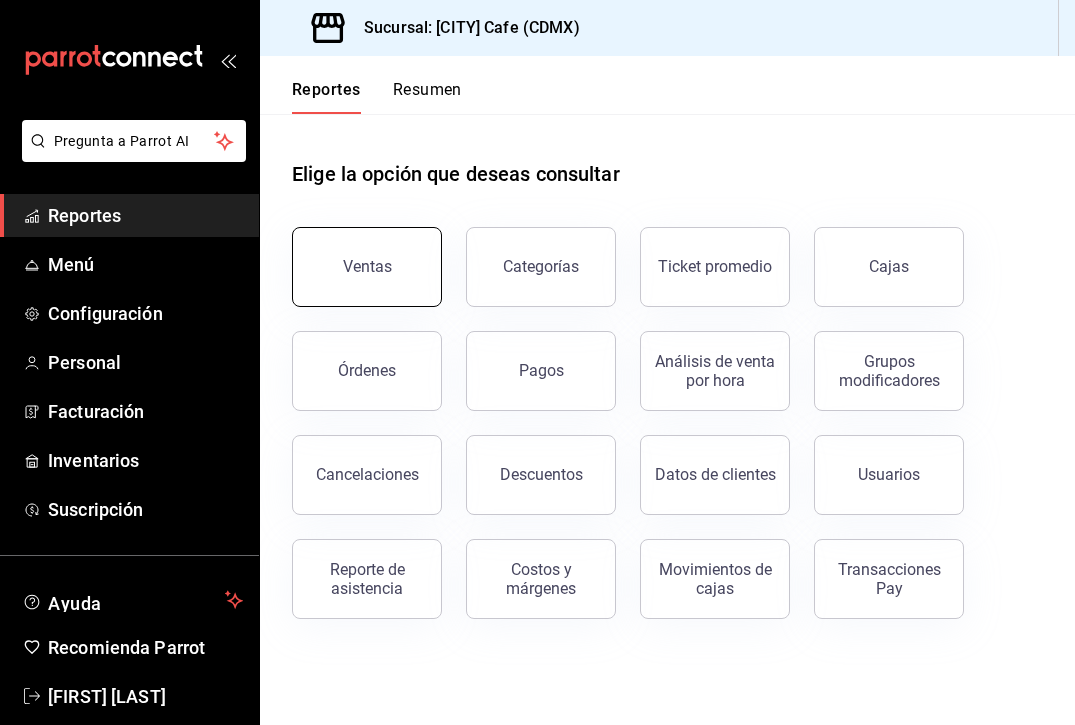click on "Ventas" at bounding box center [367, 266] 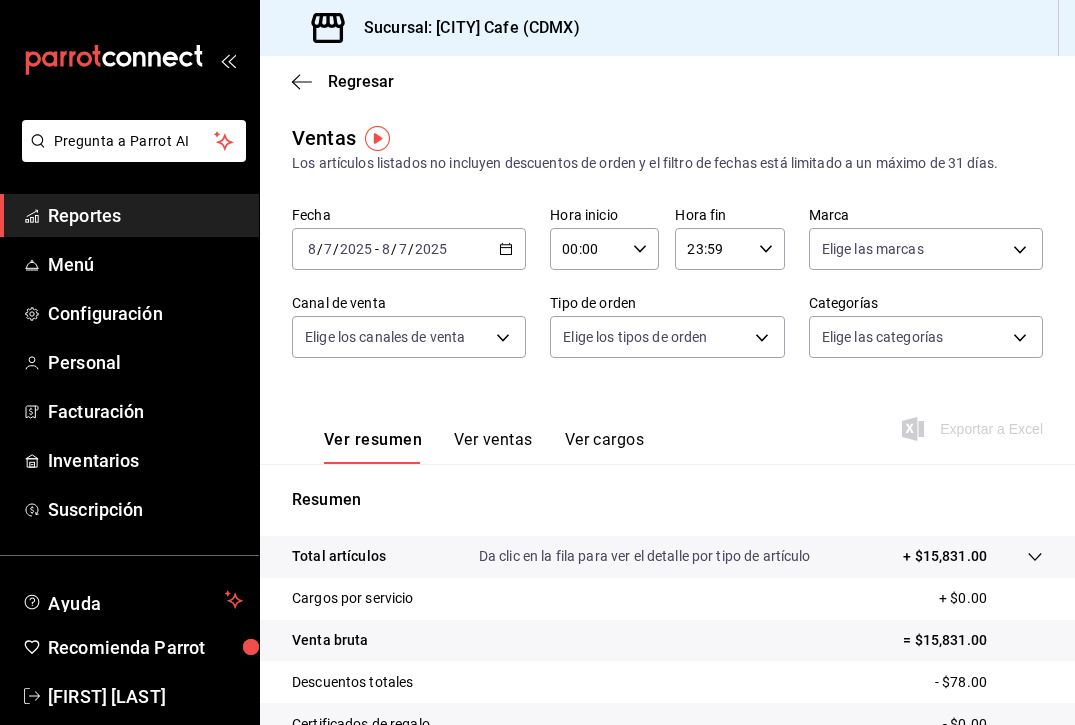 click on "Ver ventas" at bounding box center [493, 447] 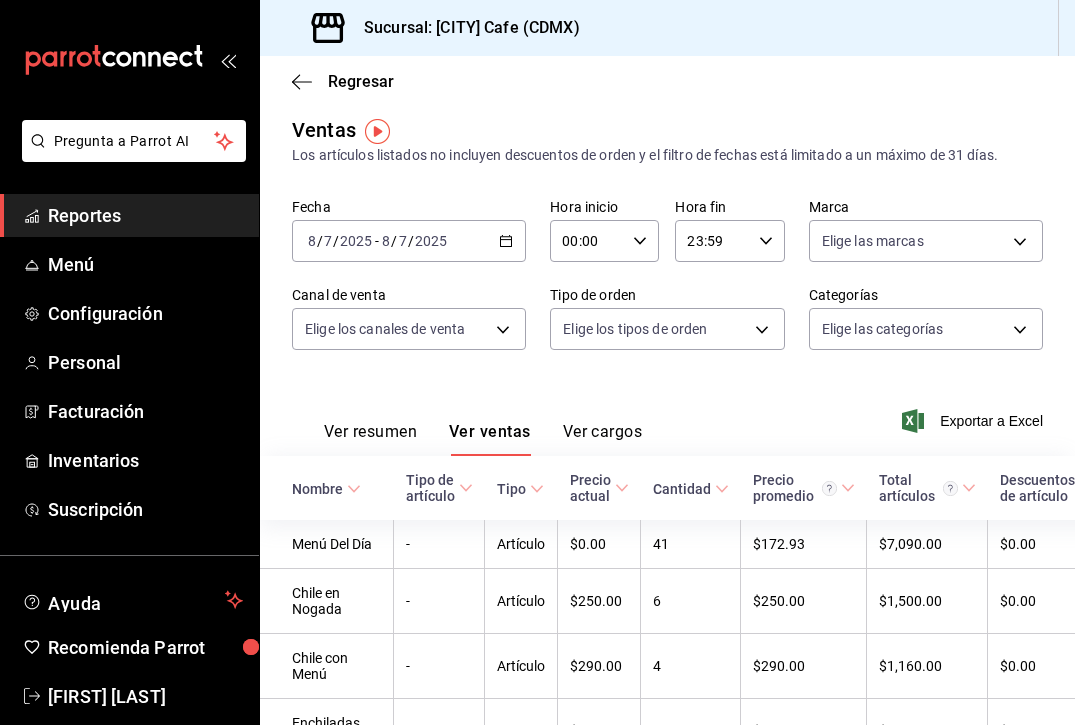 scroll, scrollTop: 7, scrollLeft: 0, axis: vertical 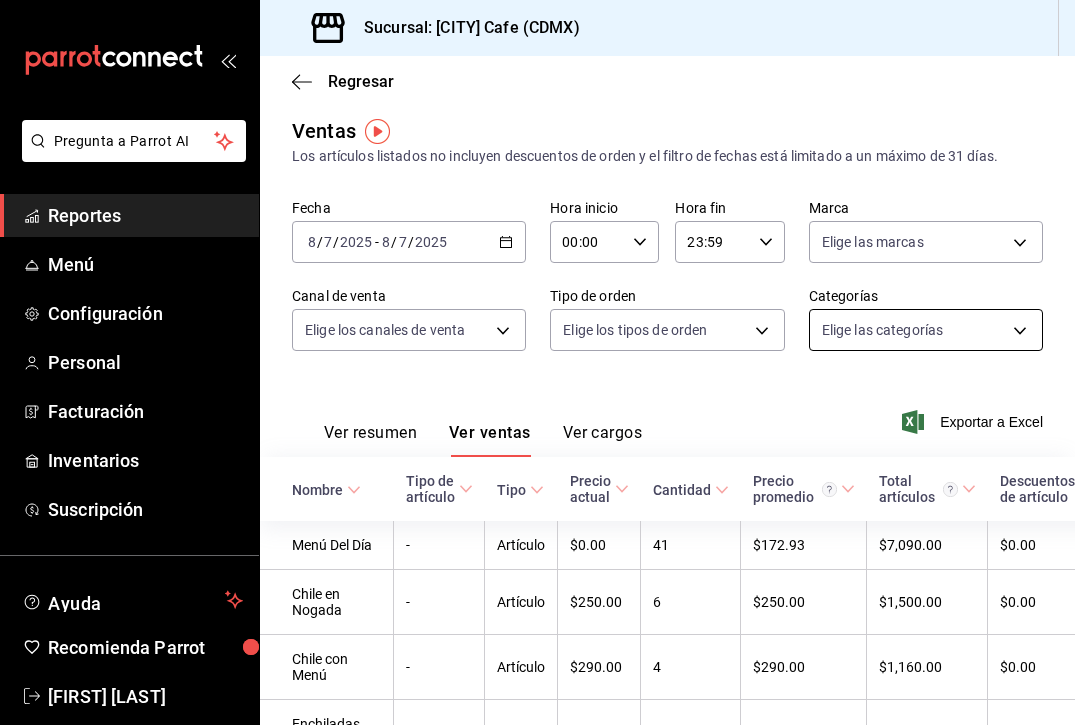 click on "Pregunta a Parrot AI Reportes   Menú   Configuración   Personal   Facturación   Inventarios   Suscripción   Ayuda Recomienda Parrot   Mariana Tovar   Sugerir nueva función   Sucursal: Los Angeles Cafe (CDMX) Regresar Ventas Los artículos listados no incluyen descuentos de orden y el filtro de fechas está limitado a un máximo de 31 días. Fecha 2025-08-07 8 / 7 / 2025 - 2025-08-07 8 / 7 / 2025 Hora inicio 00:00 Hora inicio Hora fin 23:59 Hora fin Marca Elige las marcas Canal de venta Elige los canales de venta Tipo de orden Elige los tipos de orden Categorías Elige las categorías Ver resumen Ver ventas Ver cargos Exportar a Excel Nombre Tipo de artículo Tipo Precio actual Cantidad Precio promedio   Total artículos   Descuentos de artículo Venta total Impuestos Venta neta Menú Del Día - Artículo $0.00 41 $172.93 $7,090.00 $0.00 $7,090.00 $977.93 $6,112.07 Chile en Nogada - Artículo $250.00 6 $250.00 $1,500.00 $0.00 $1,500.00 $206.90 $1,293.10 Chile con Menú - Artículo $290.00 4 $290.00 $0.00" at bounding box center [537, 362] 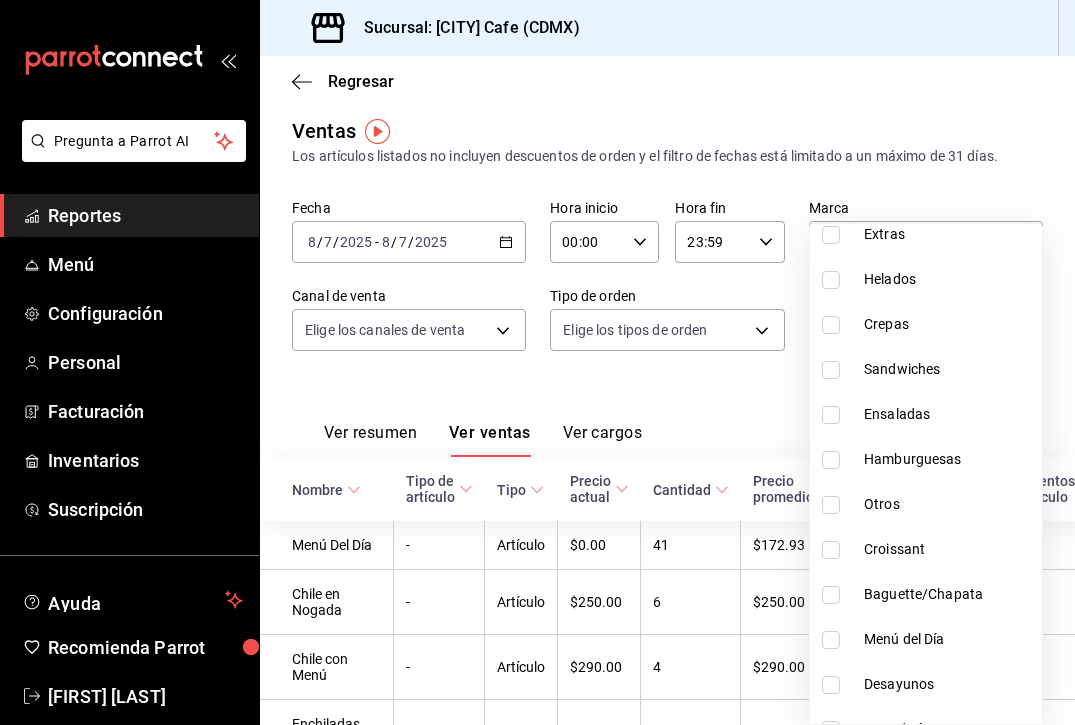 scroll, scrollTop: 270, scrollLeft: 0, axis: vertical 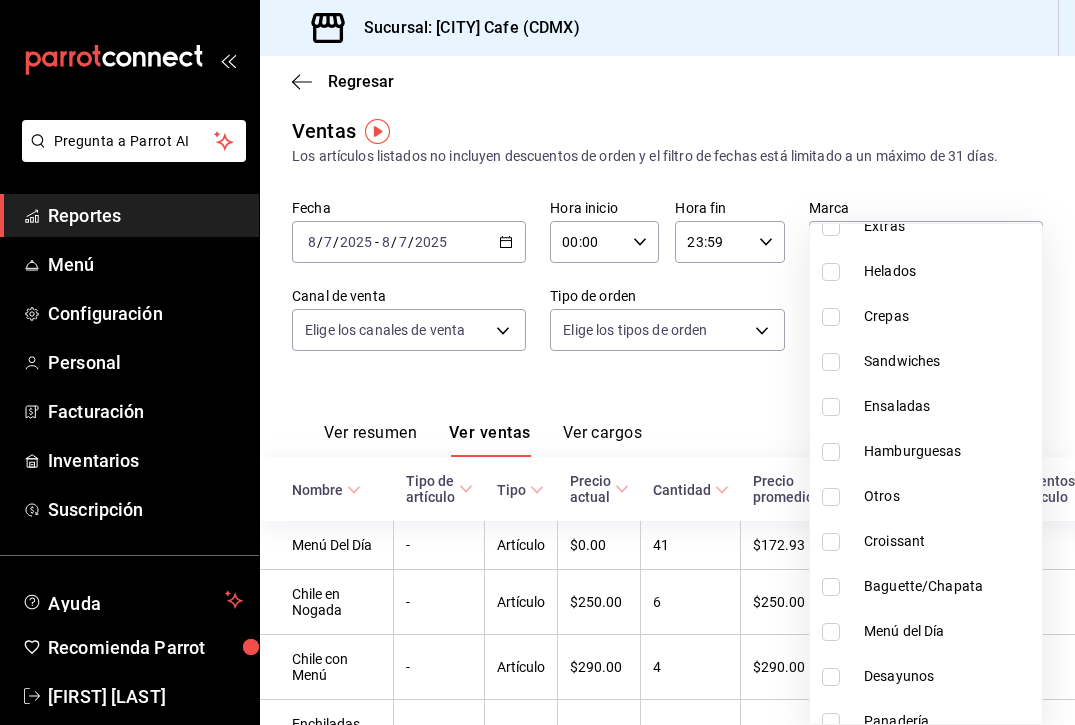 click on "Menú del Día" at bounding box center (949, 631) 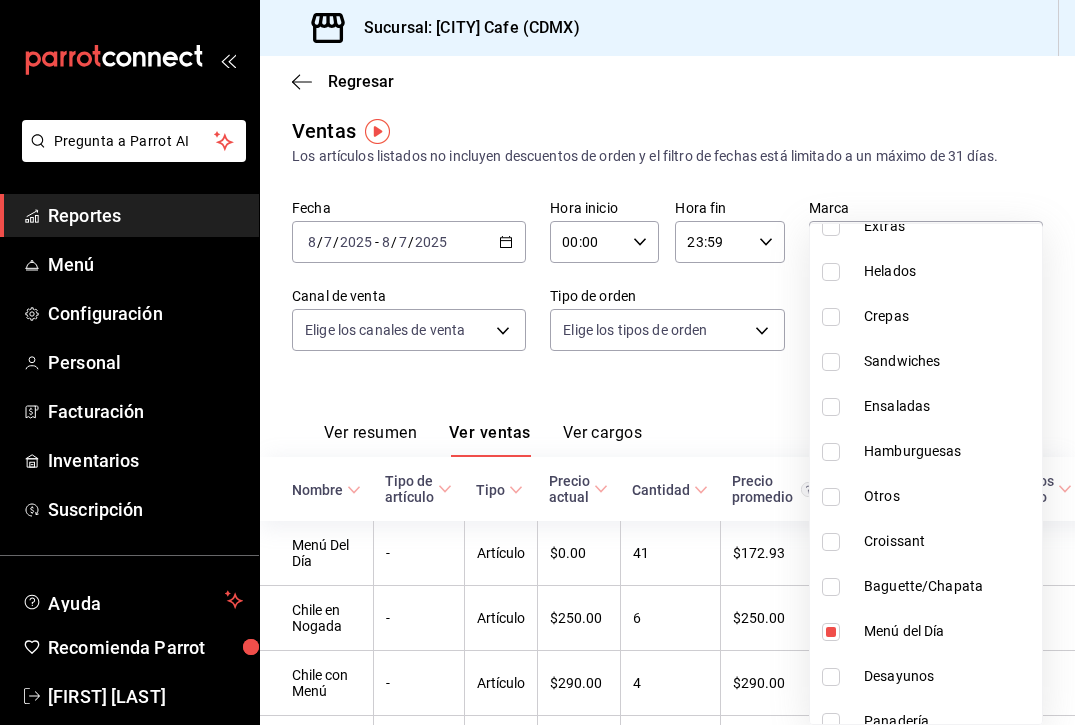 click at bounding box center (537, 362) 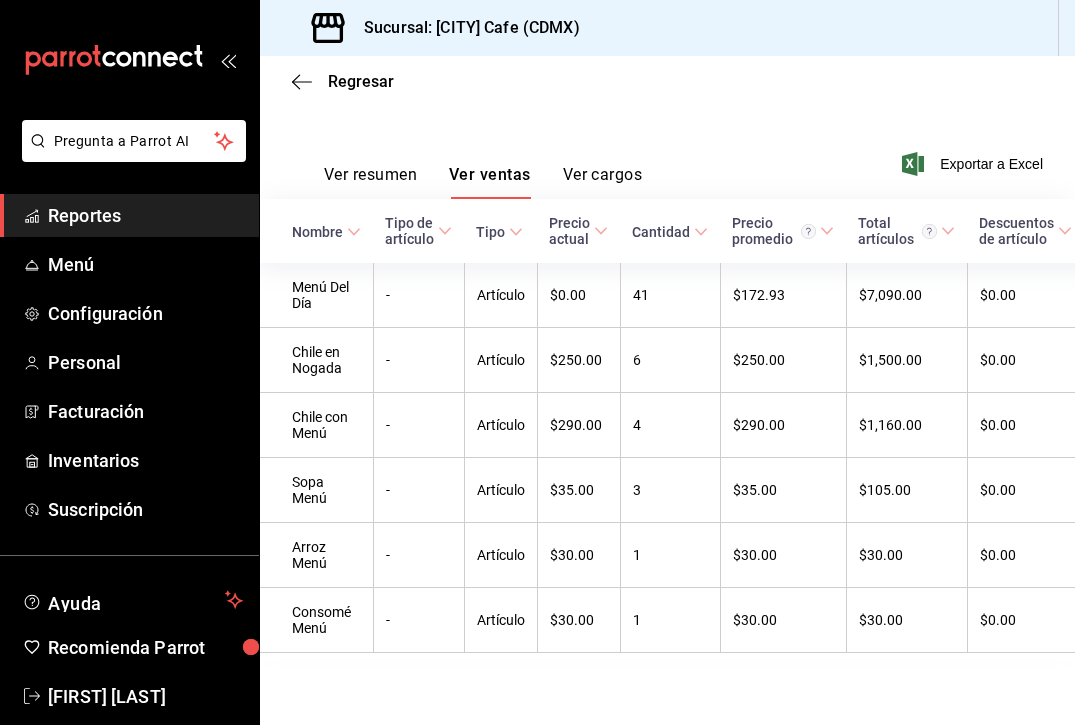 scroll, scrollTop: 270, scrollLeft: 0, axis: vertical 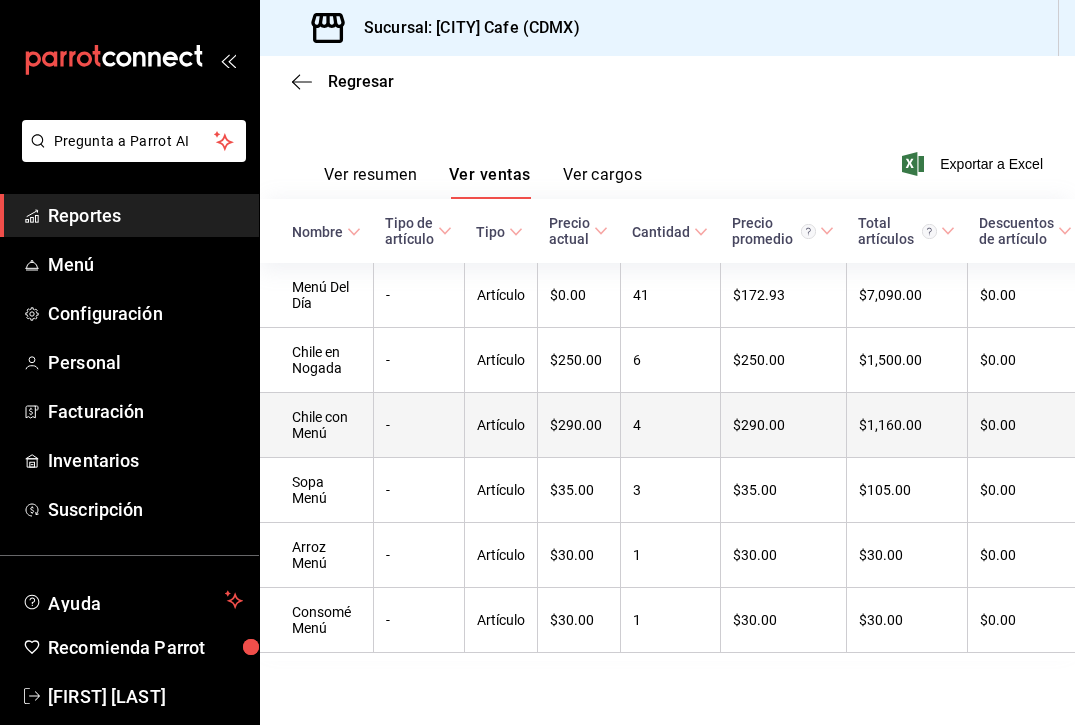click on "-" at bounding box center (418, 425) 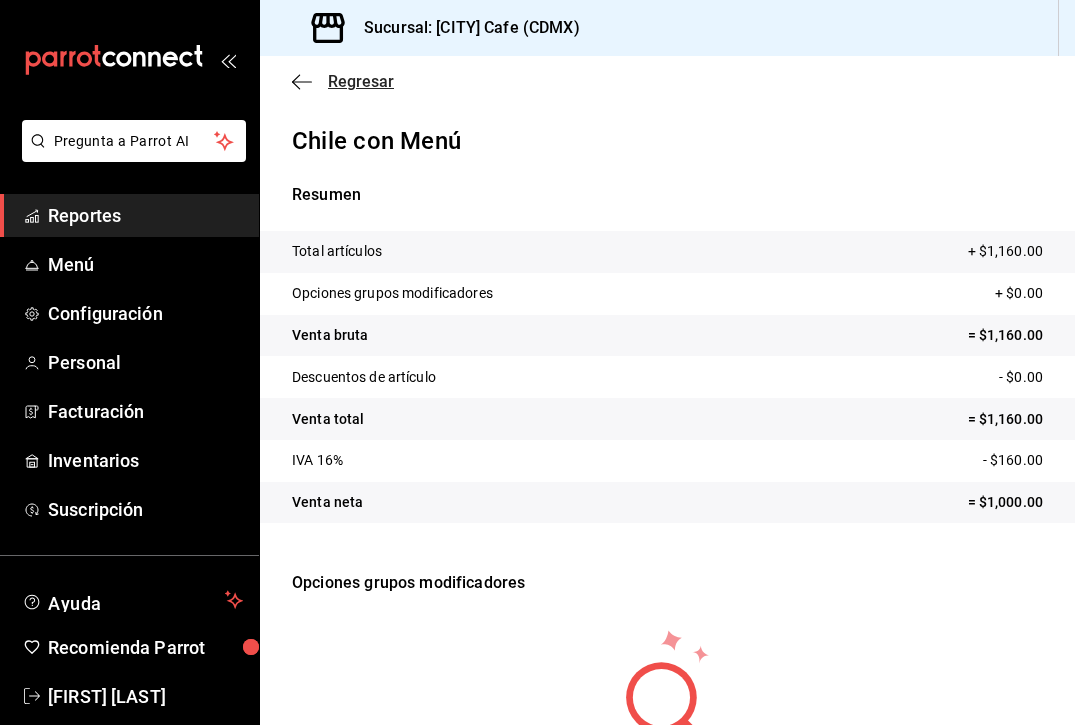 click 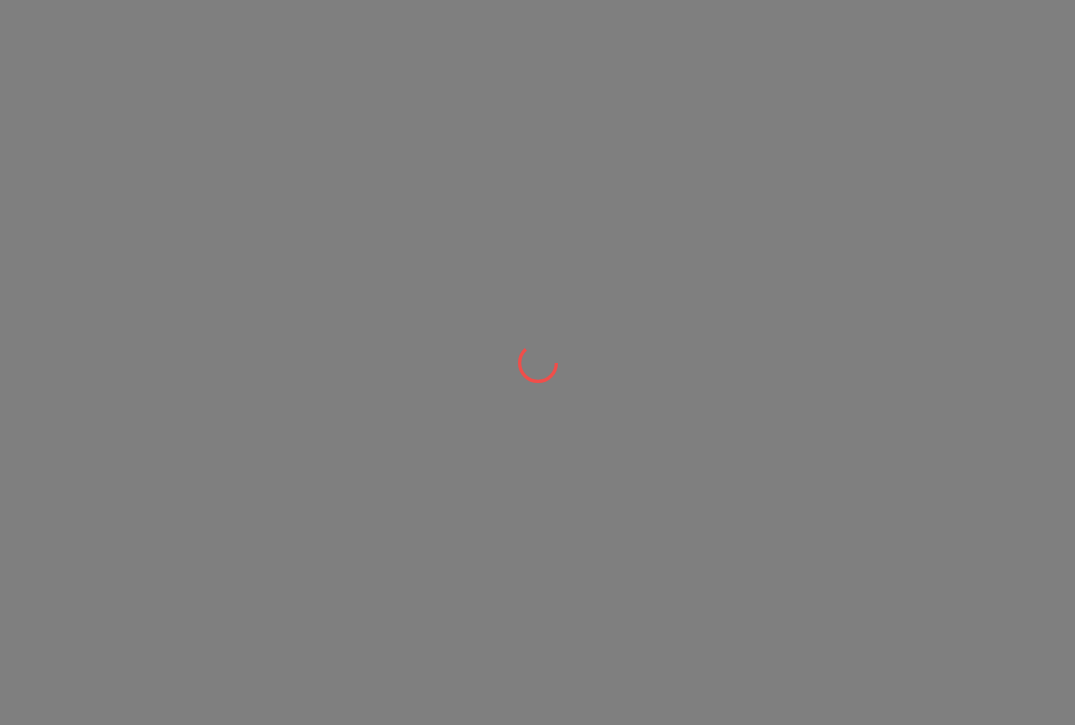 scroll, scrollTop: 0, scrollLeft: 0, axis: both 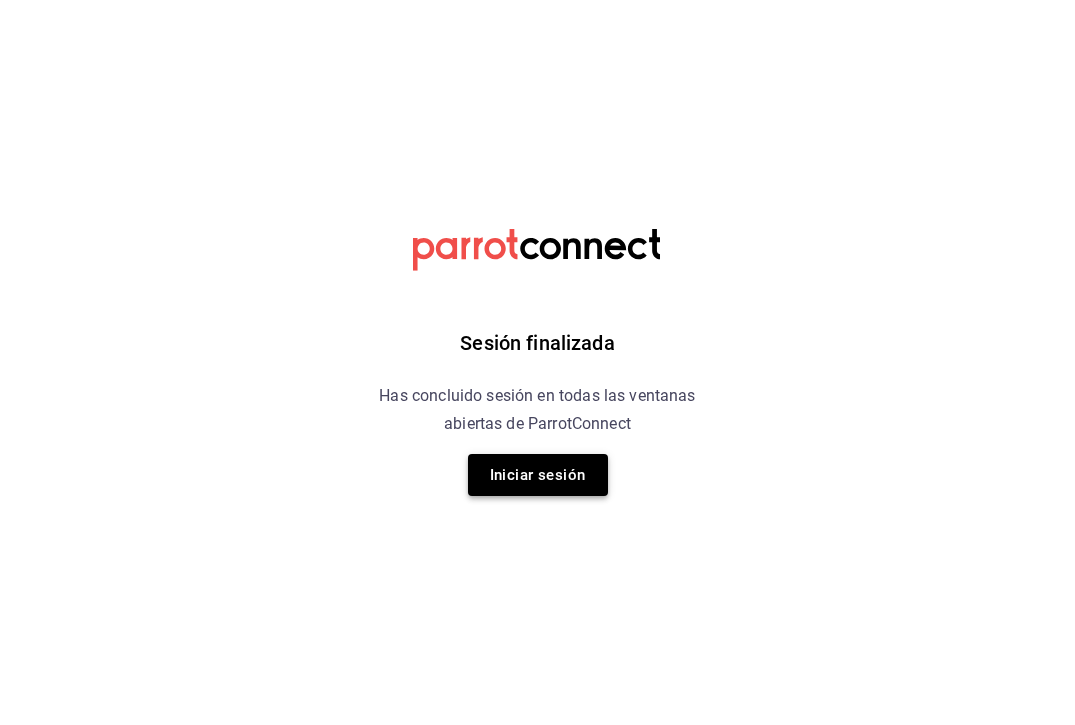 click on "Iniciar sesión" at bounding box center (538, 475) 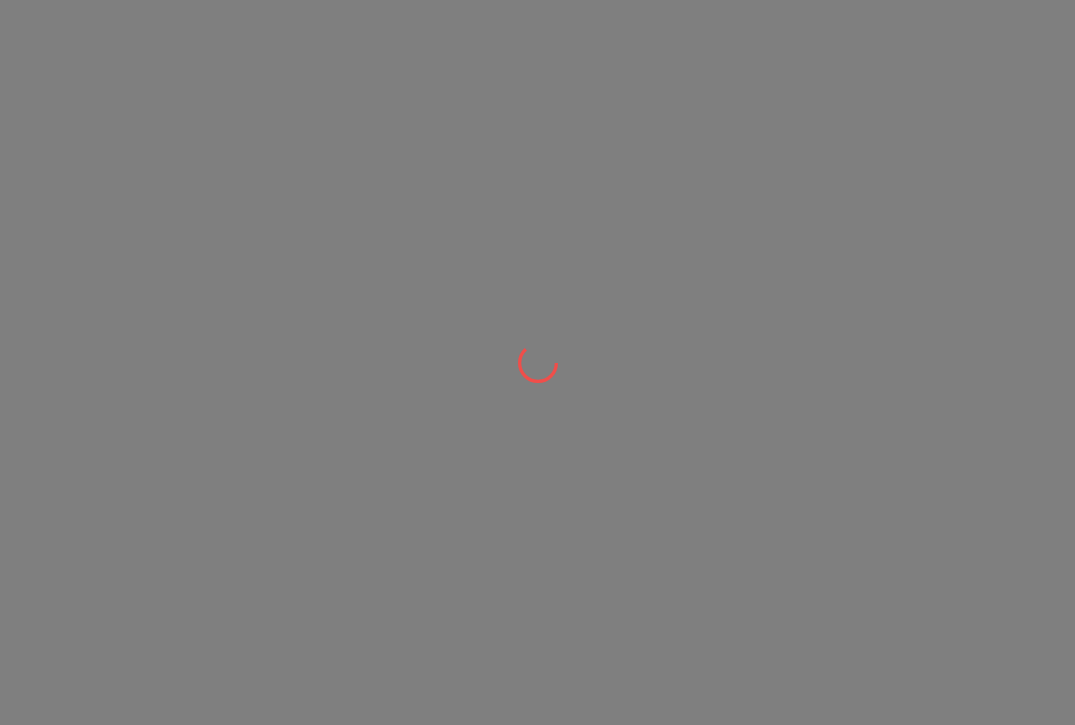 scroll, scrollTop: 0, scrollLeft: 0, axis: both 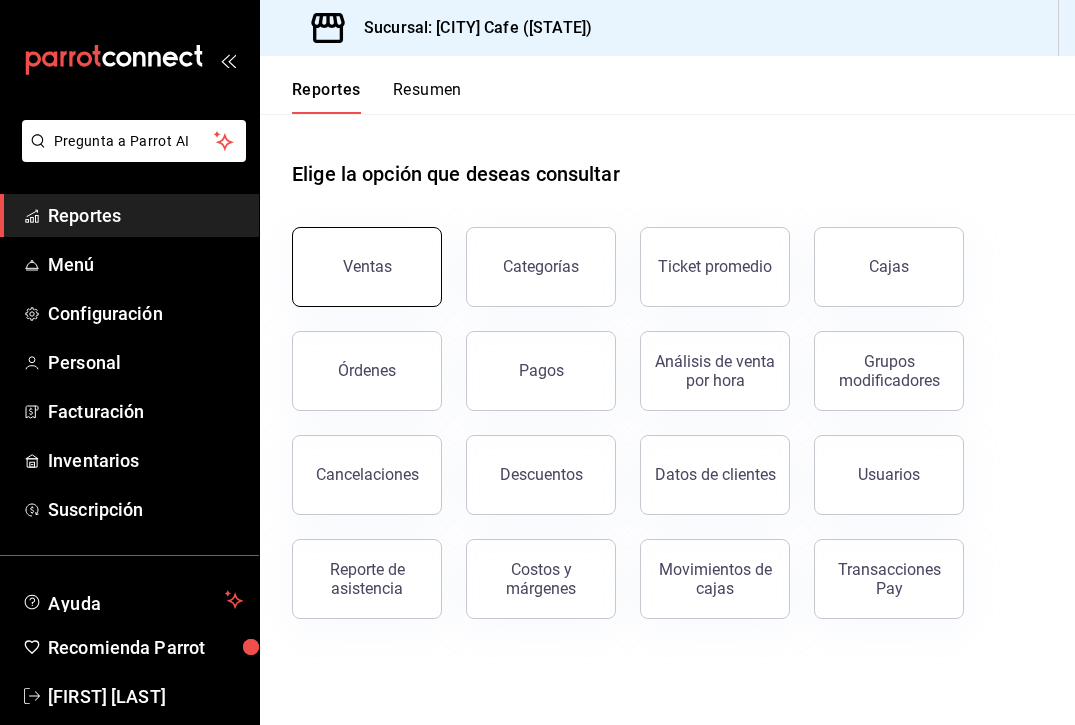 click on "Ventas" at bounding box center [367, 266] 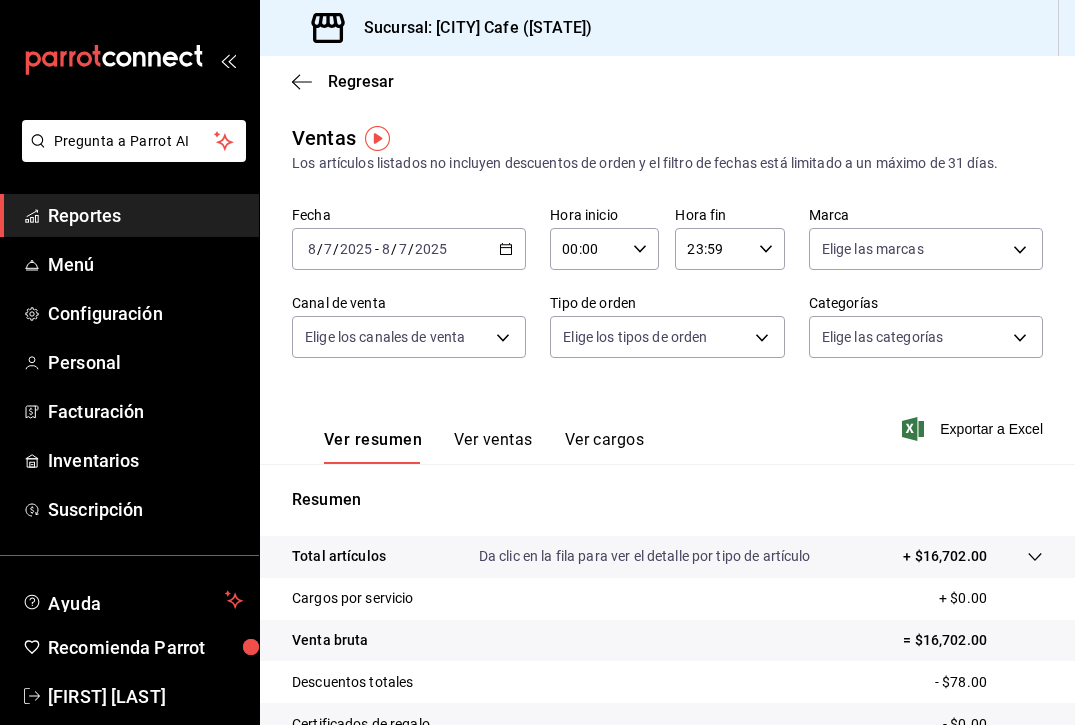 click on "Ver ventas" at bounding box center (493, 447) 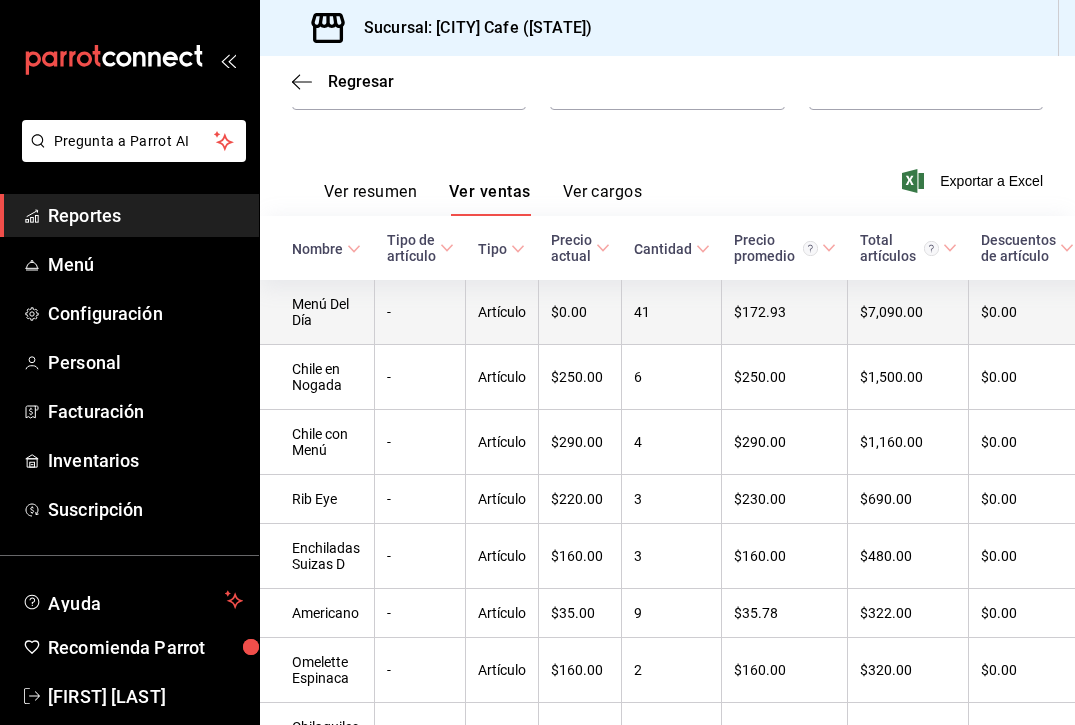 scroll, scrollTop: 265, scrollLeft: 0, axis: vertical 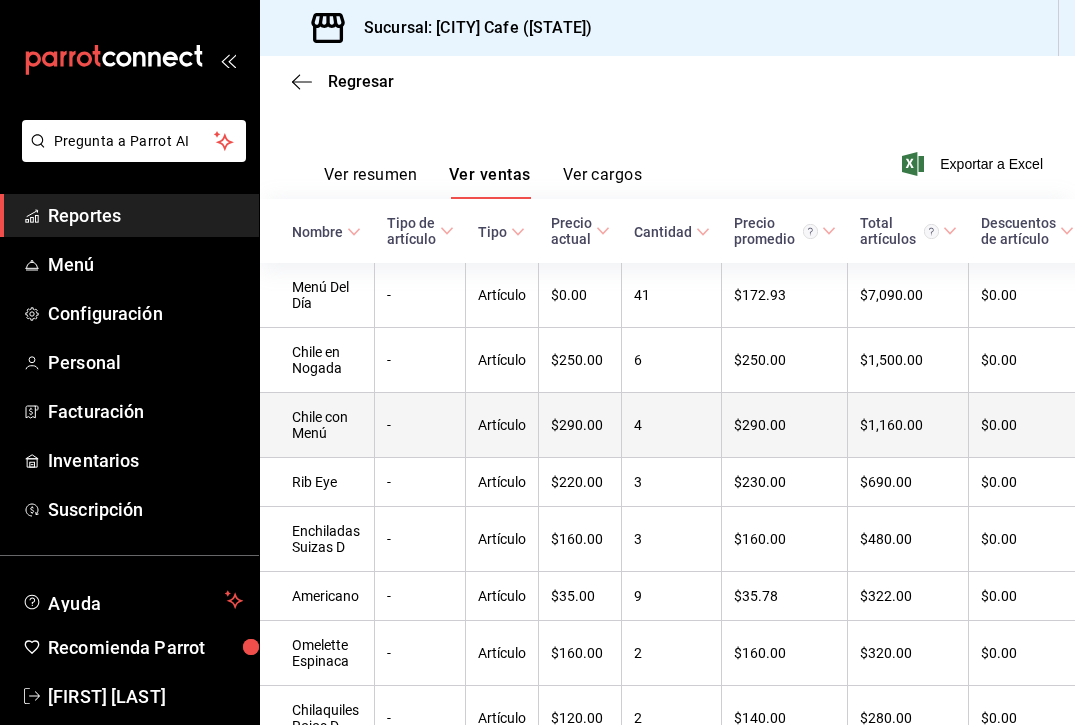 click on "$290.00" at bounding box center (580, 425) 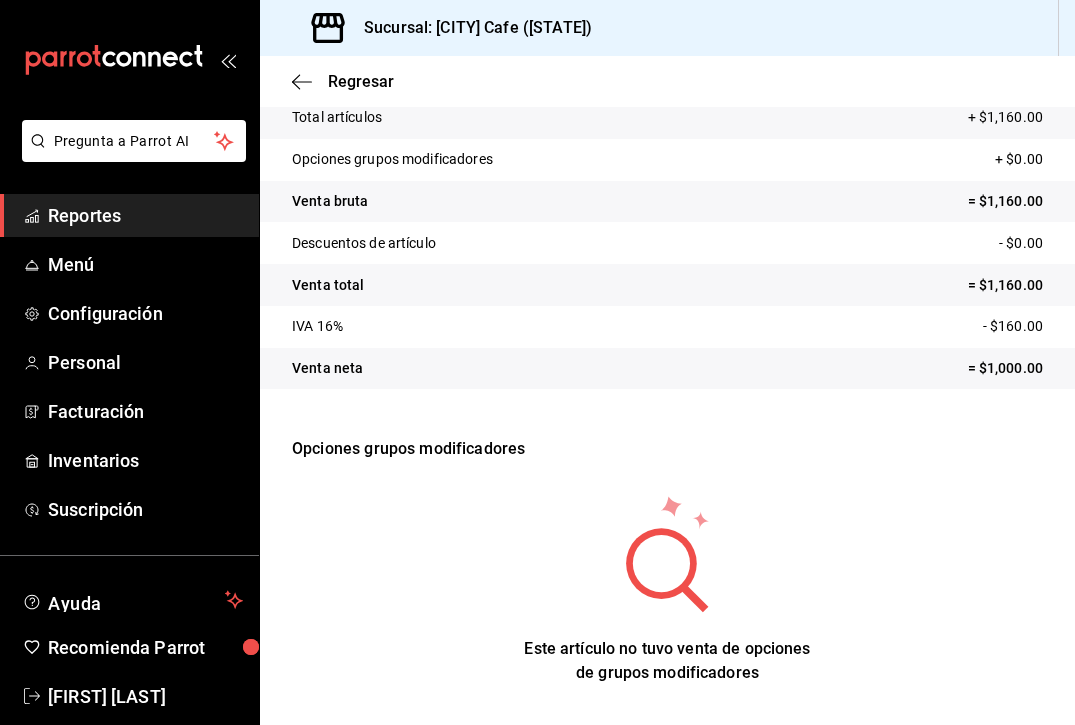 scroll, scrollTop: 0, scrollLeft: 0, axis: both 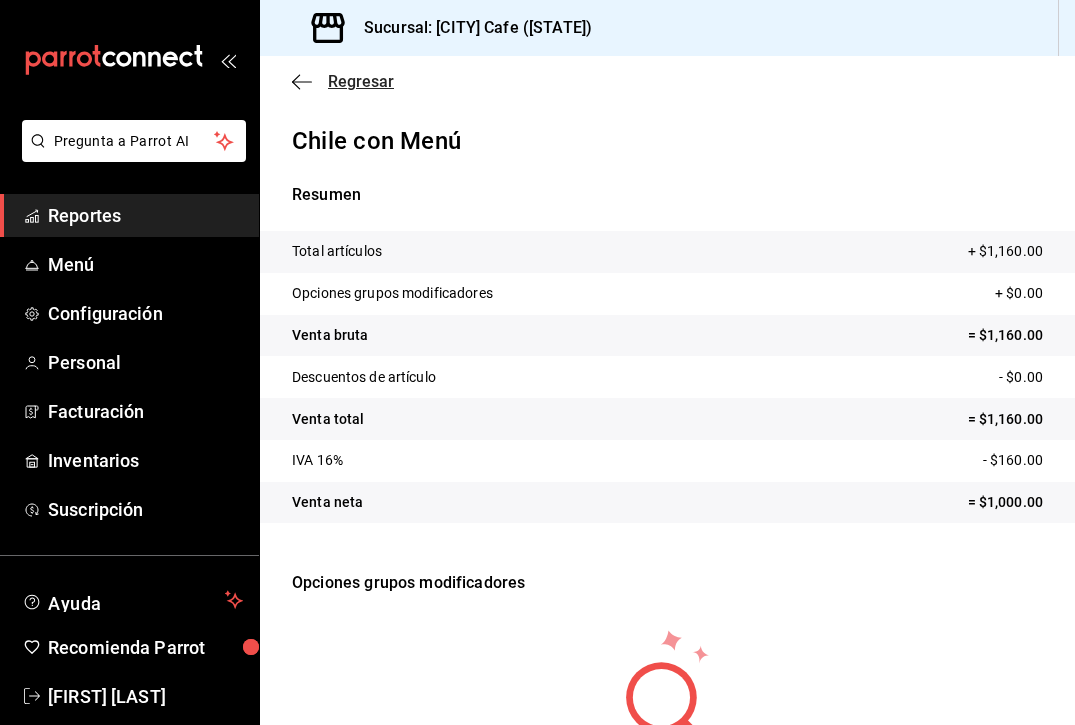 click 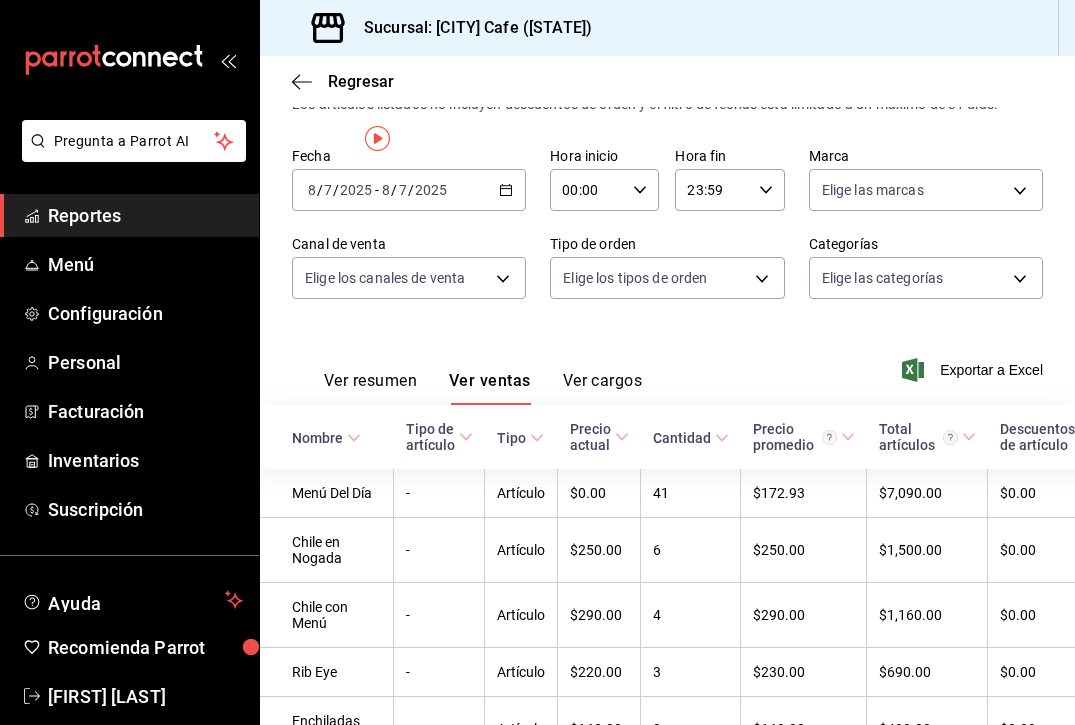 scroll, scrollTop: 0, scrollLeft: 0, axis: both 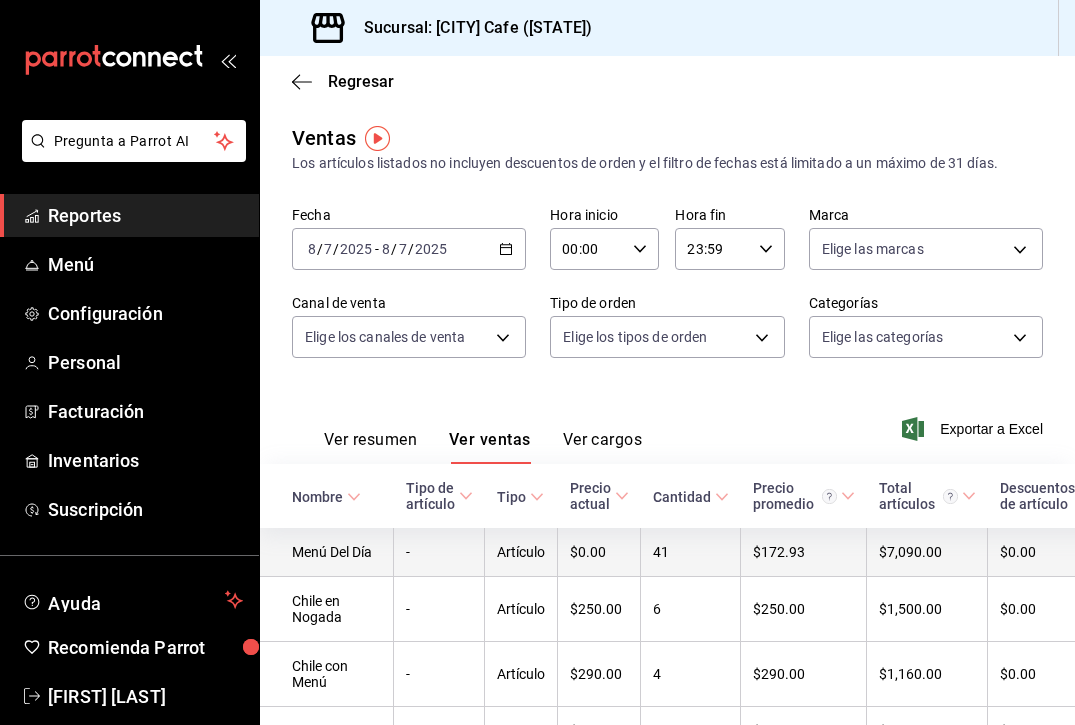 click on "41" at bounding box center (691, 552) 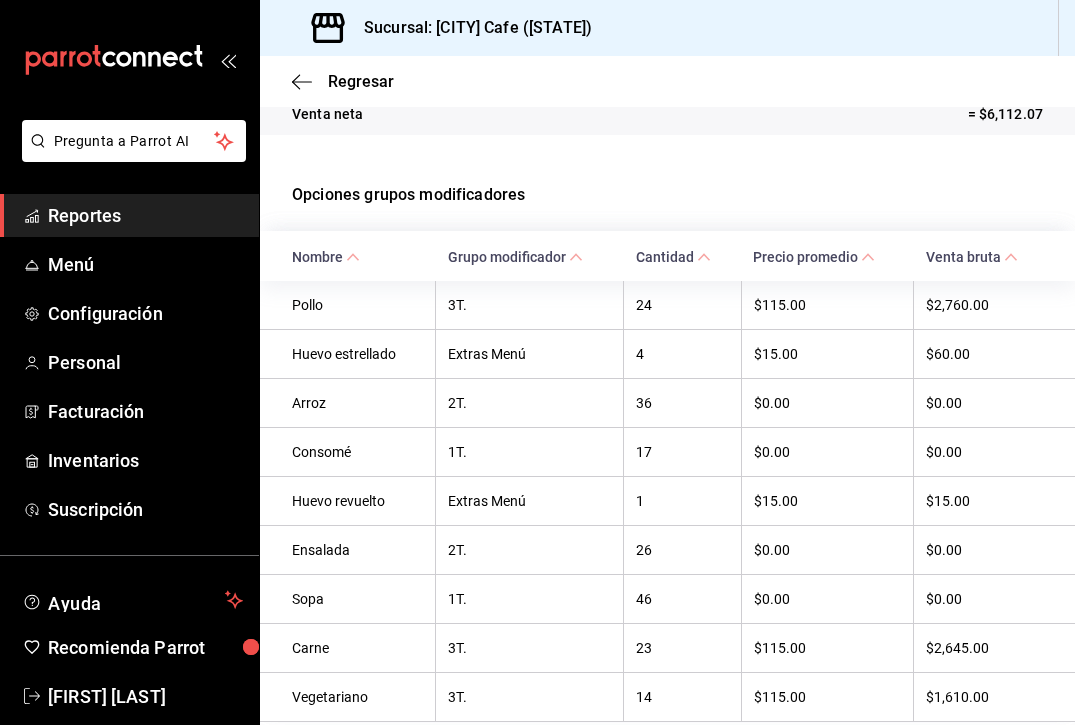 scroll, scrollTop: 469, scrollLeft: 0, axis: vertical 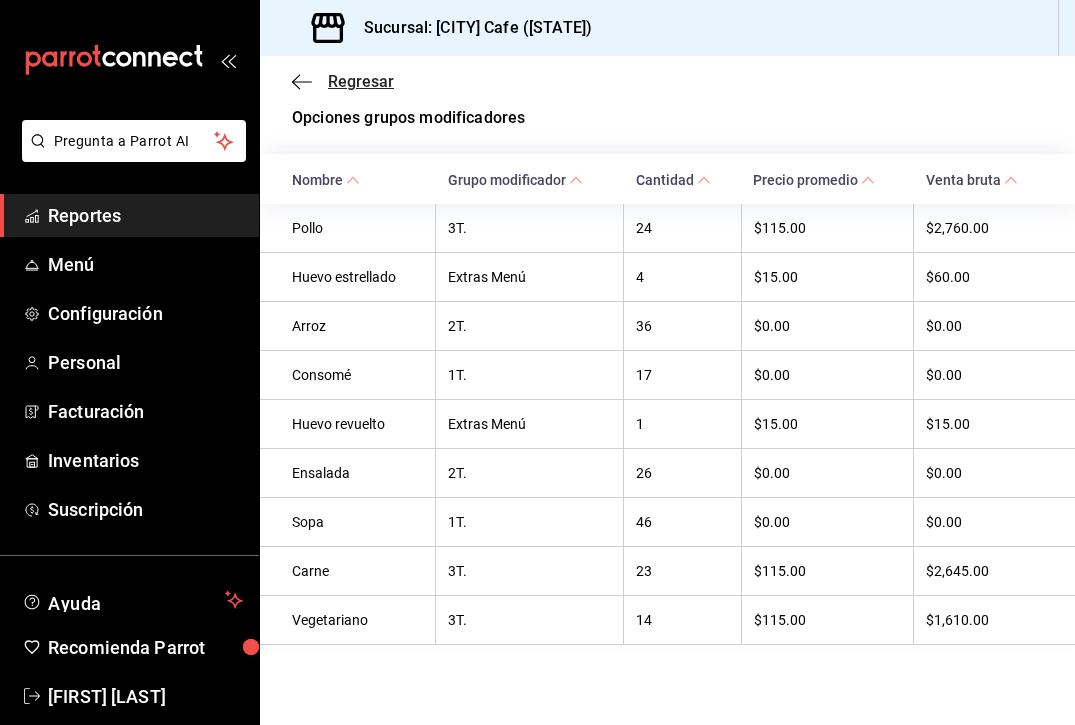 click 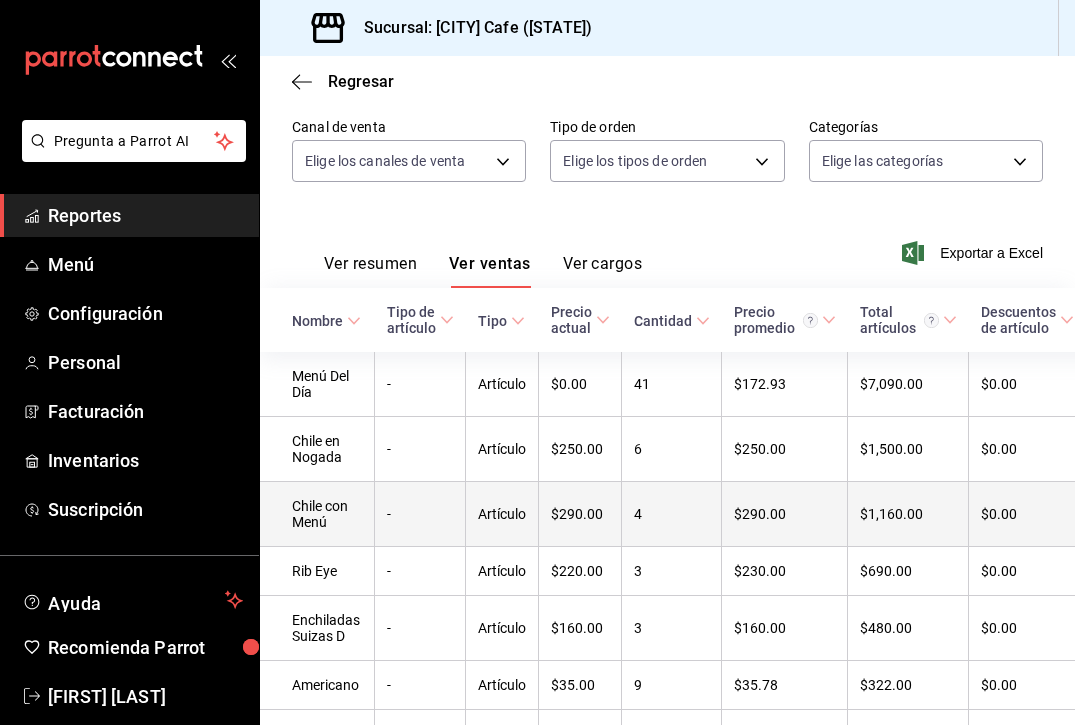 scroll, scrollTop: 189, scrollLeft: 0, axis: vertical 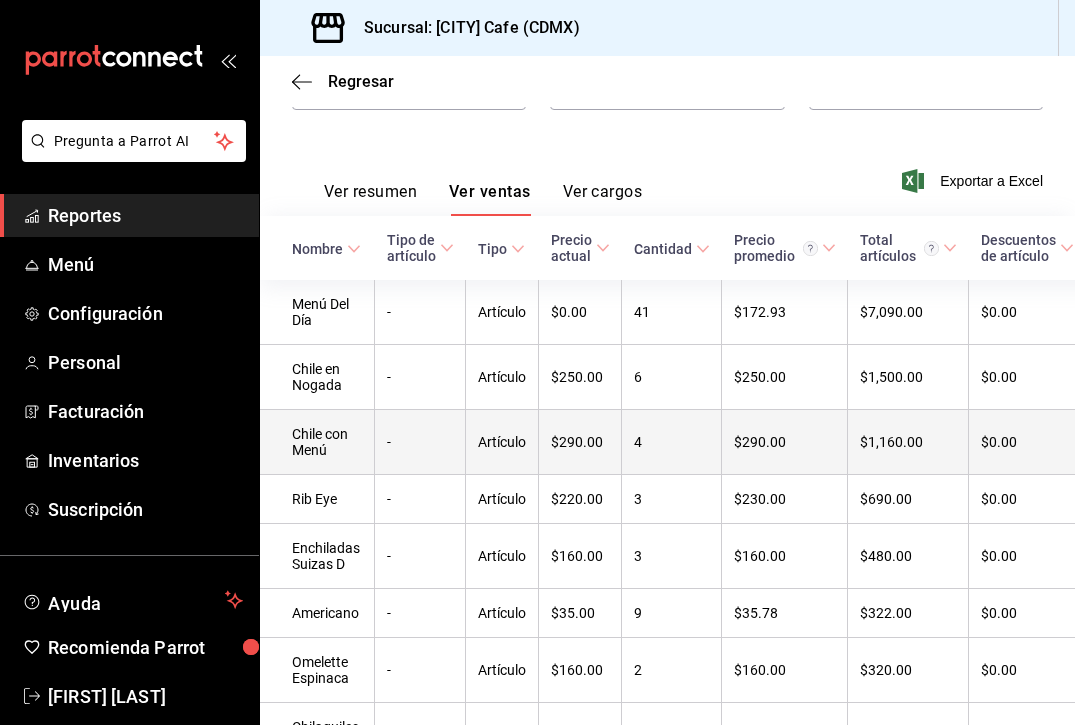 click on "-" at bounding box center [420, 442] 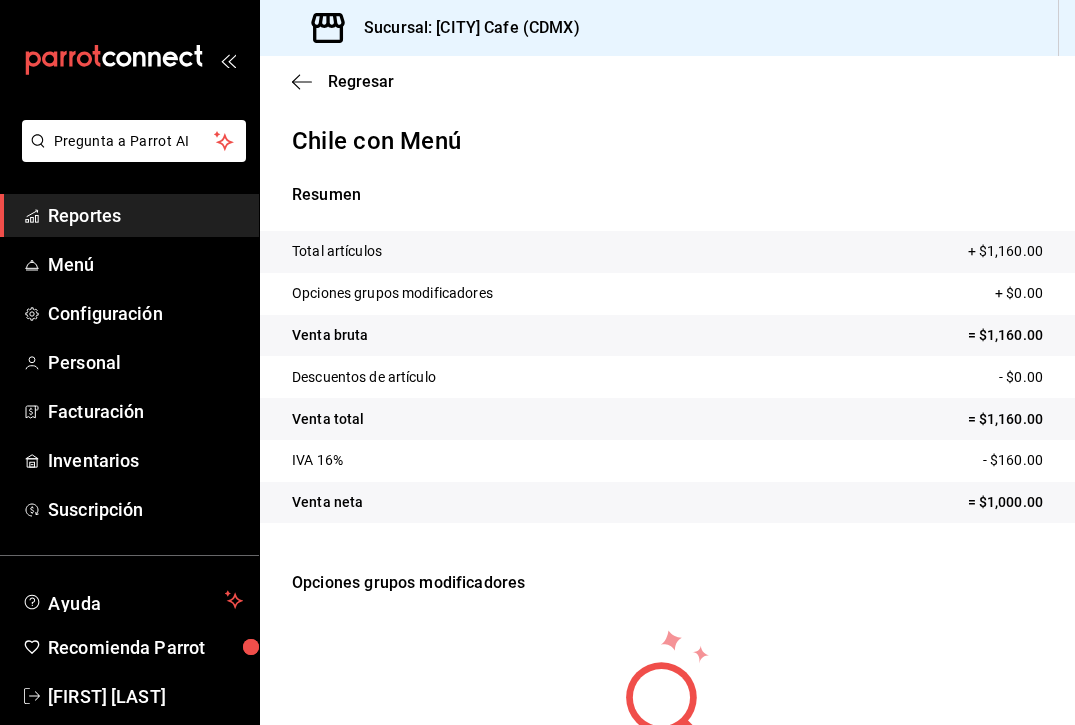 click on "Resumen Total artículos + $1,160.00 Opciones grupos modificadores + $0.00 Venta bruta = $1,160.00 Descuentos de artículo - $0.00 Venta total = $1,160.00 IVA 16% - $160.00 Venta neta = $1,000.00" at bounding box center (667, 365) 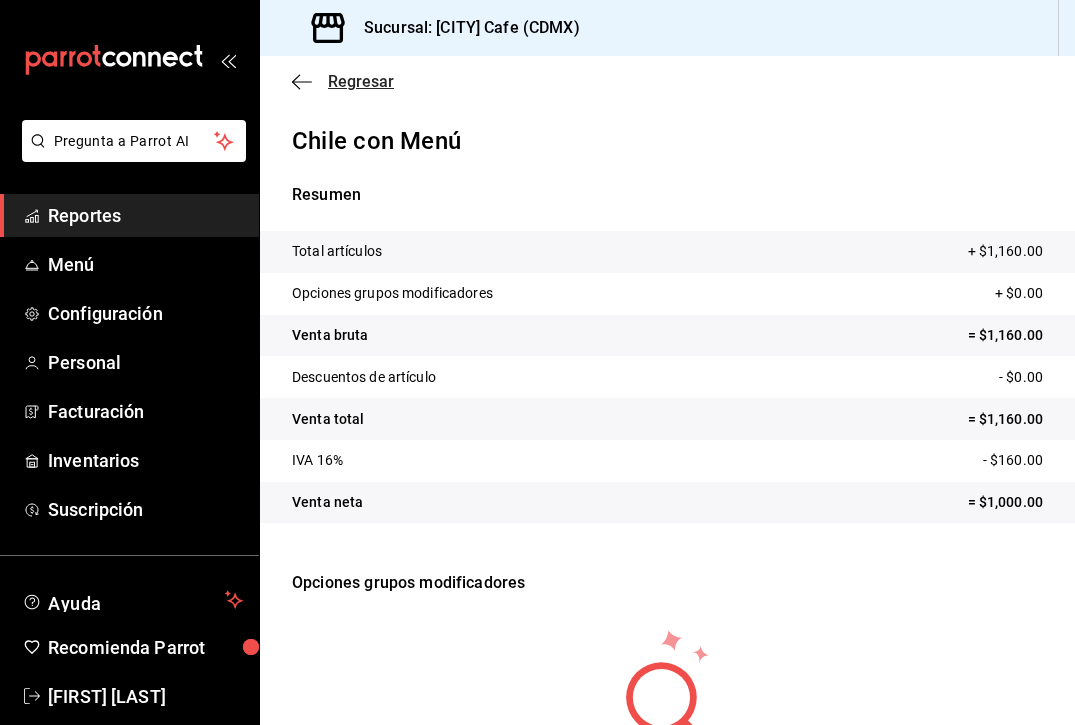 click 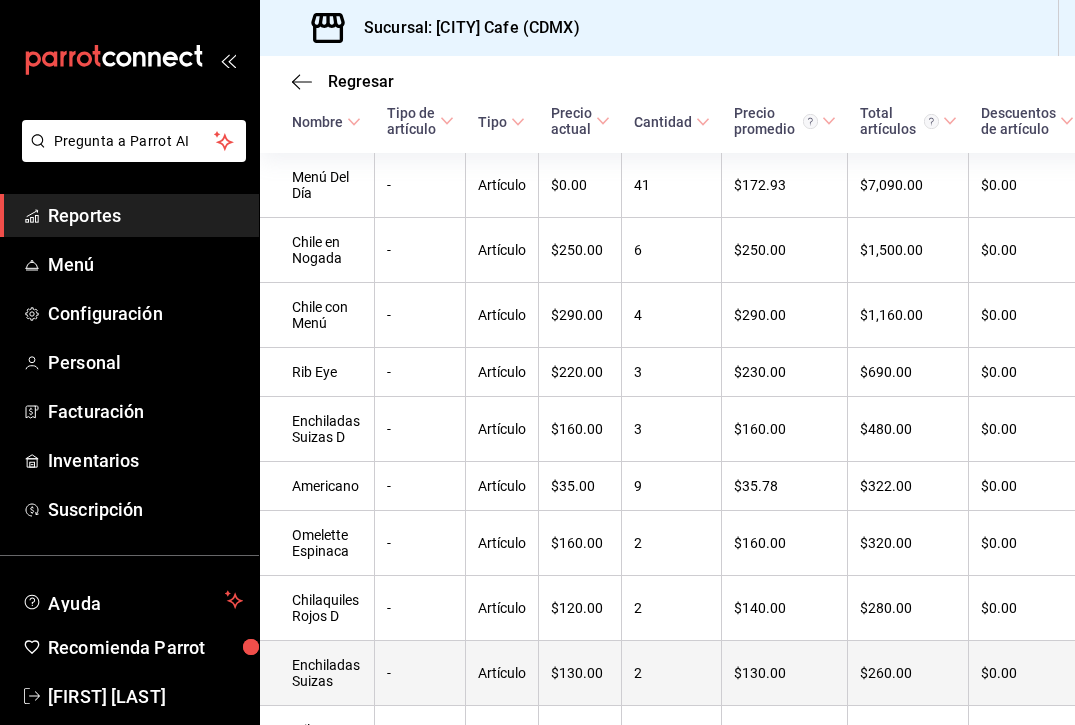 scroll, scrollTop: 0, scrollLeft: 0, axis: both 